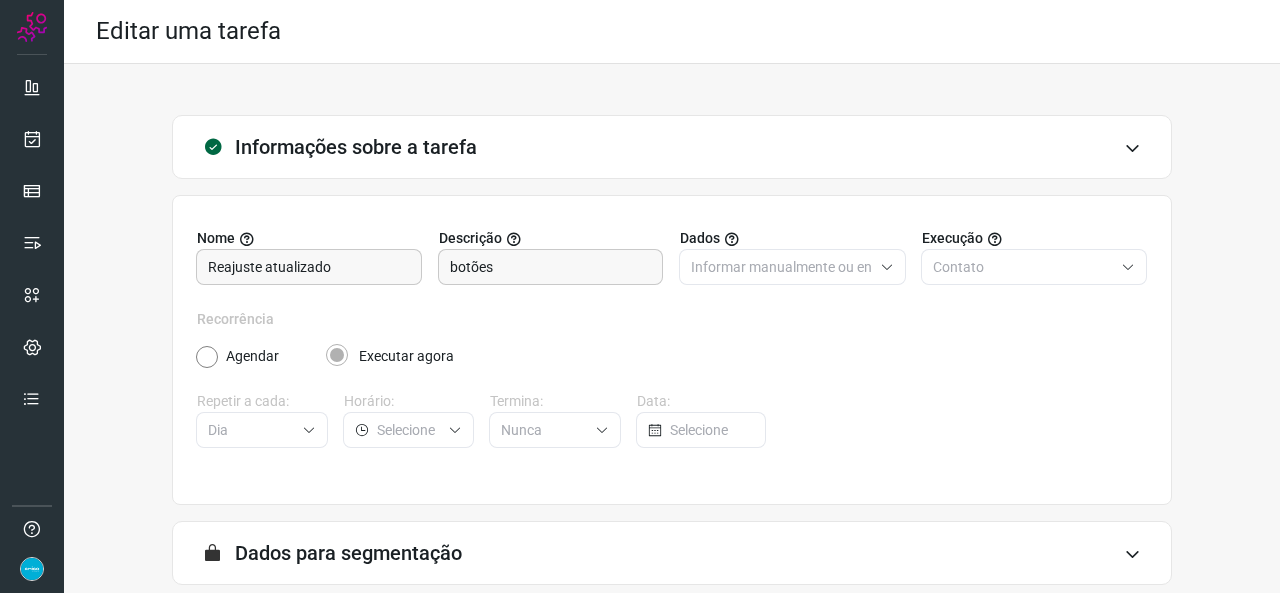 scroll, scrollTop: 0, scrollLeft: 0, axis: both 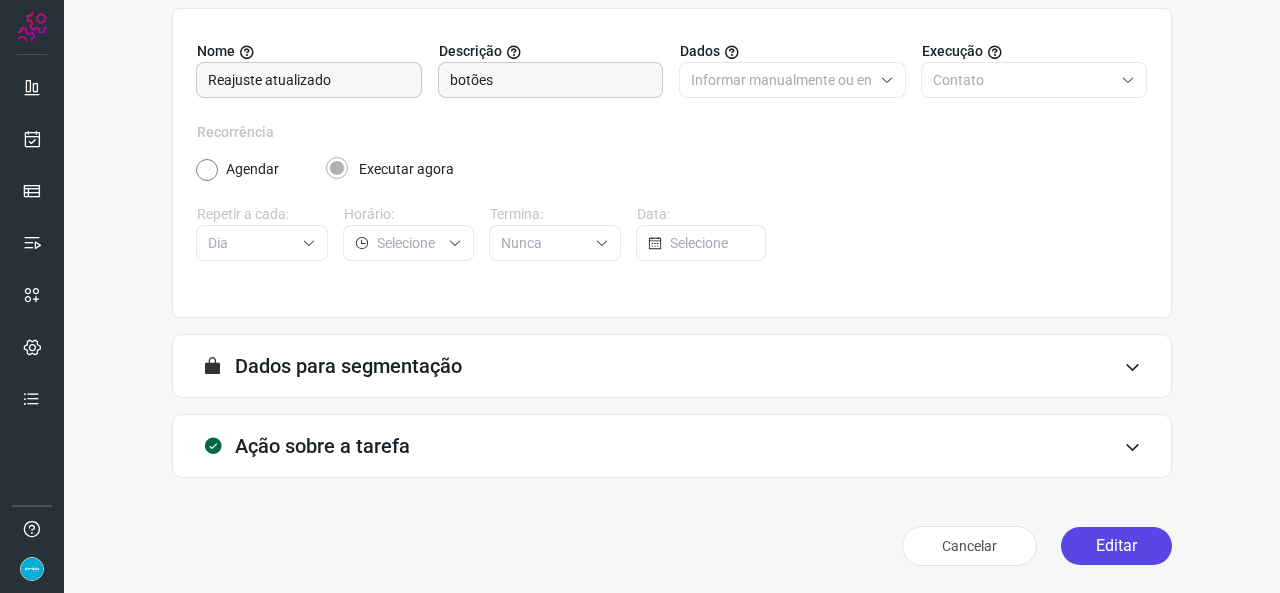 click on "Editar" at bounding box center [1116, 546] 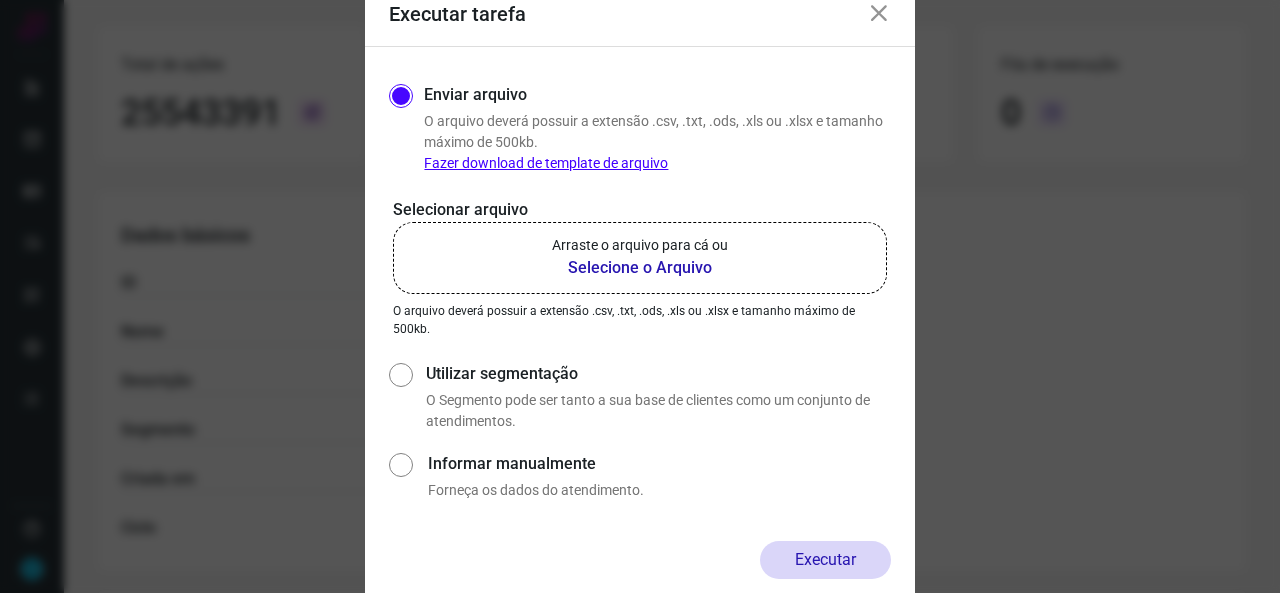 click on "Selecione o Arquivo" at bounding box center [640, 268] 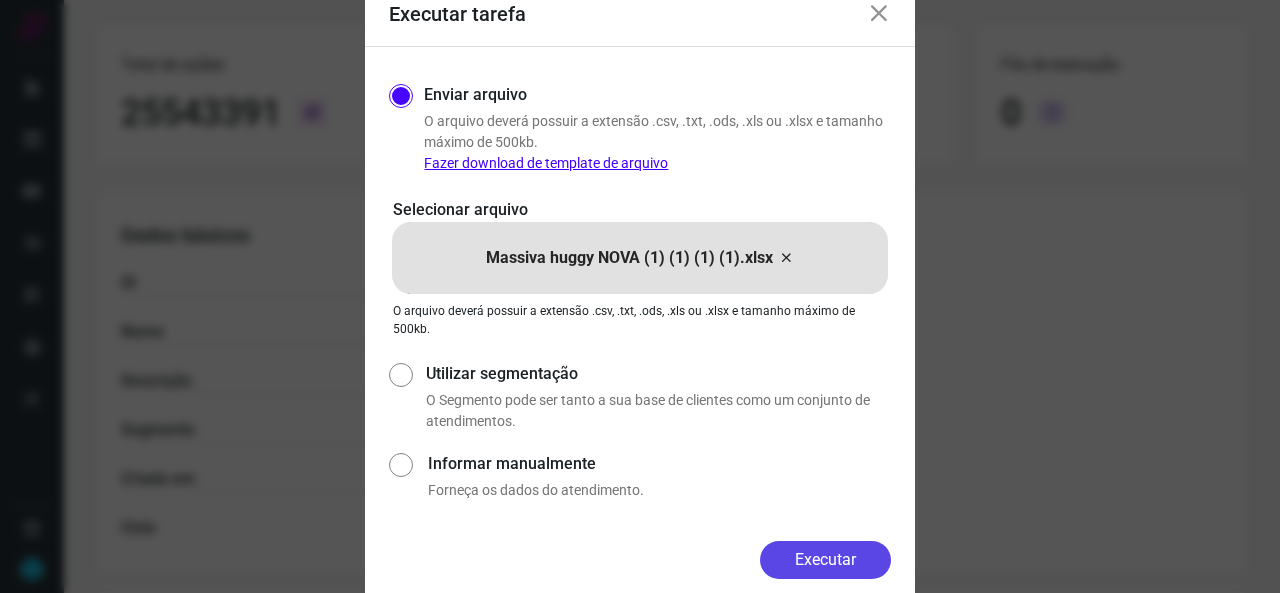 click on "Executar" at bounding box center (825, 560) 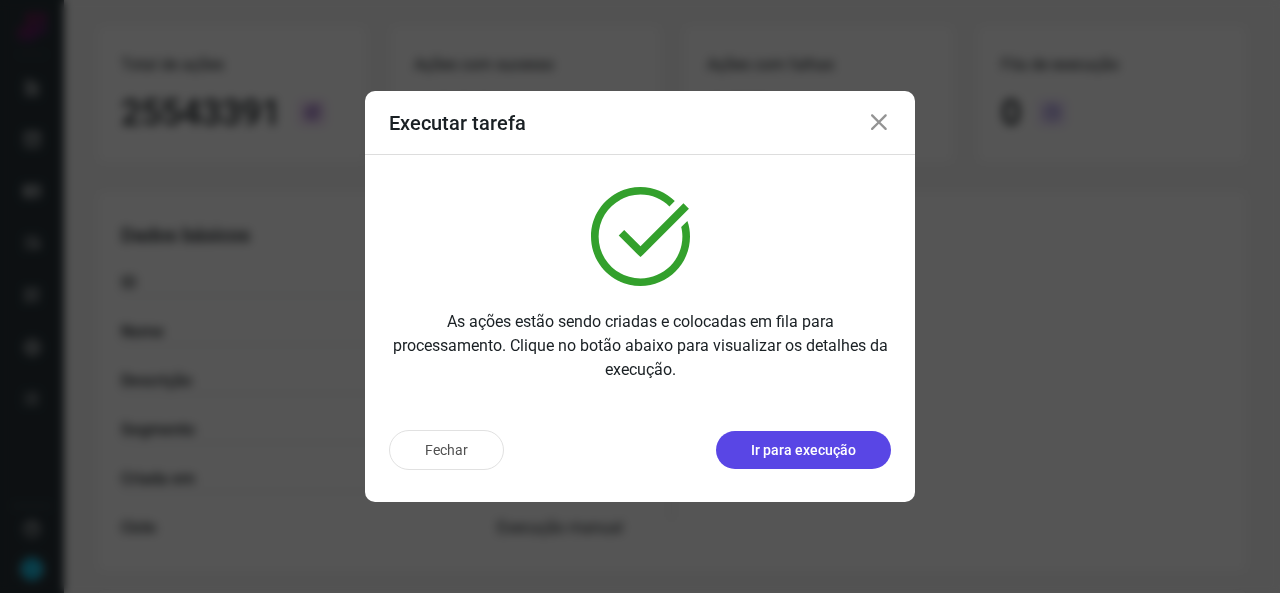 click on "Ir para execução" at bounding box center [803, 450] 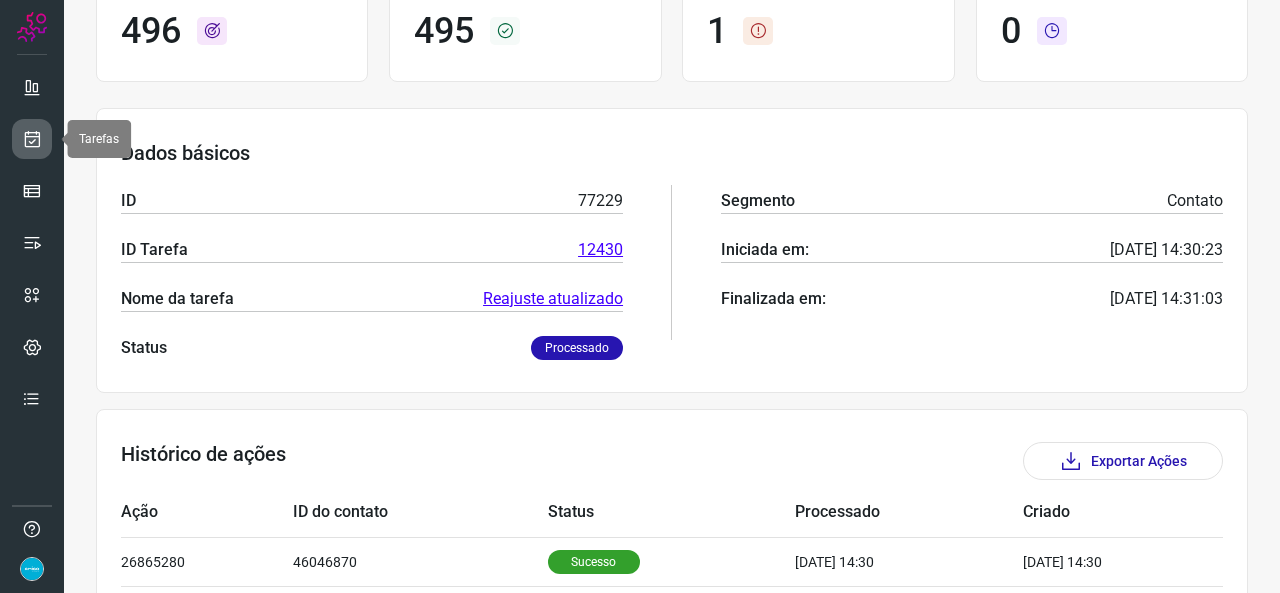 click at bounding box center [32, 139] 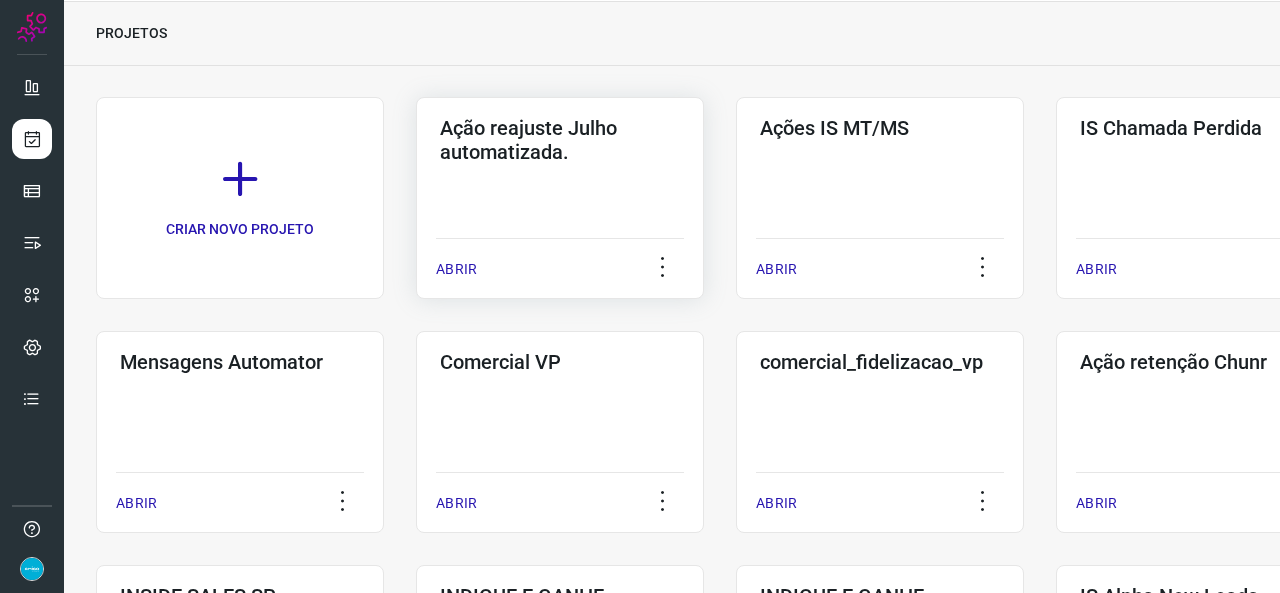 scroll, scrollTop: 0, scrollLeft: 0, axis: both 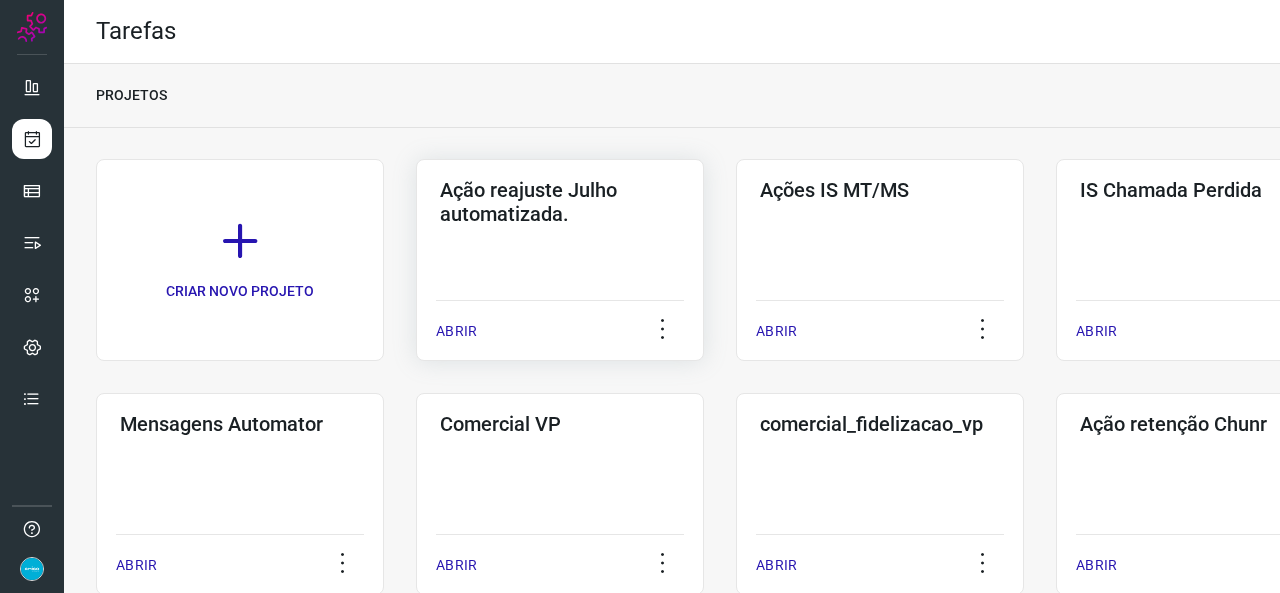 click on "ABRIR" at bounding box center (456, 331) 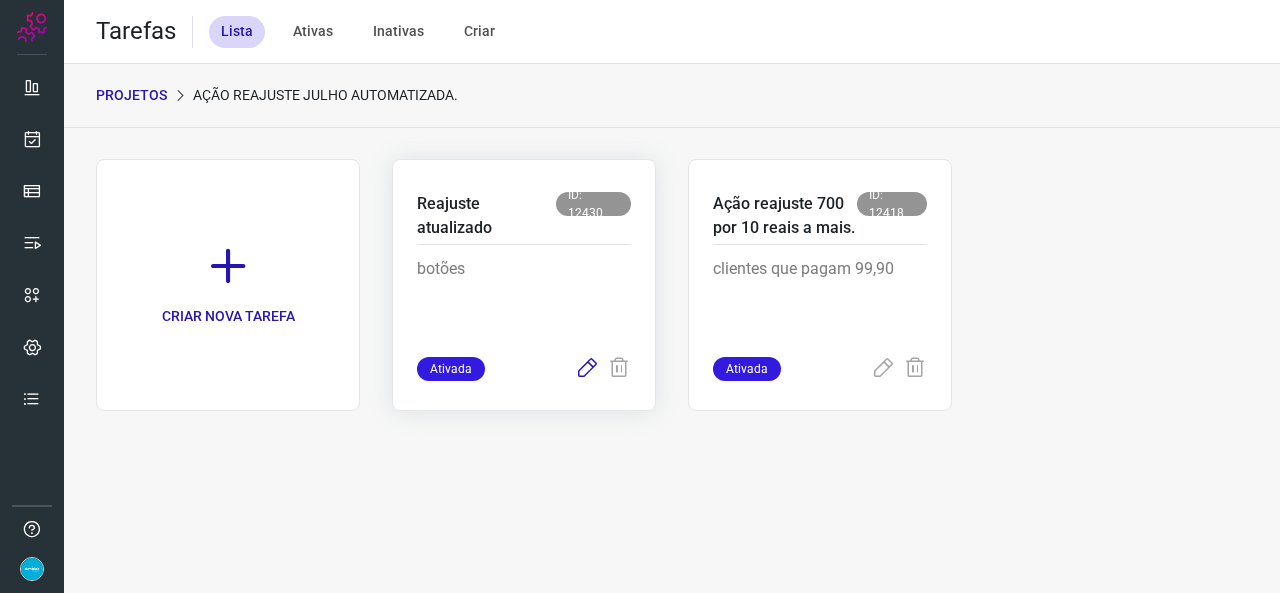 click at bounding box center (587, 369) 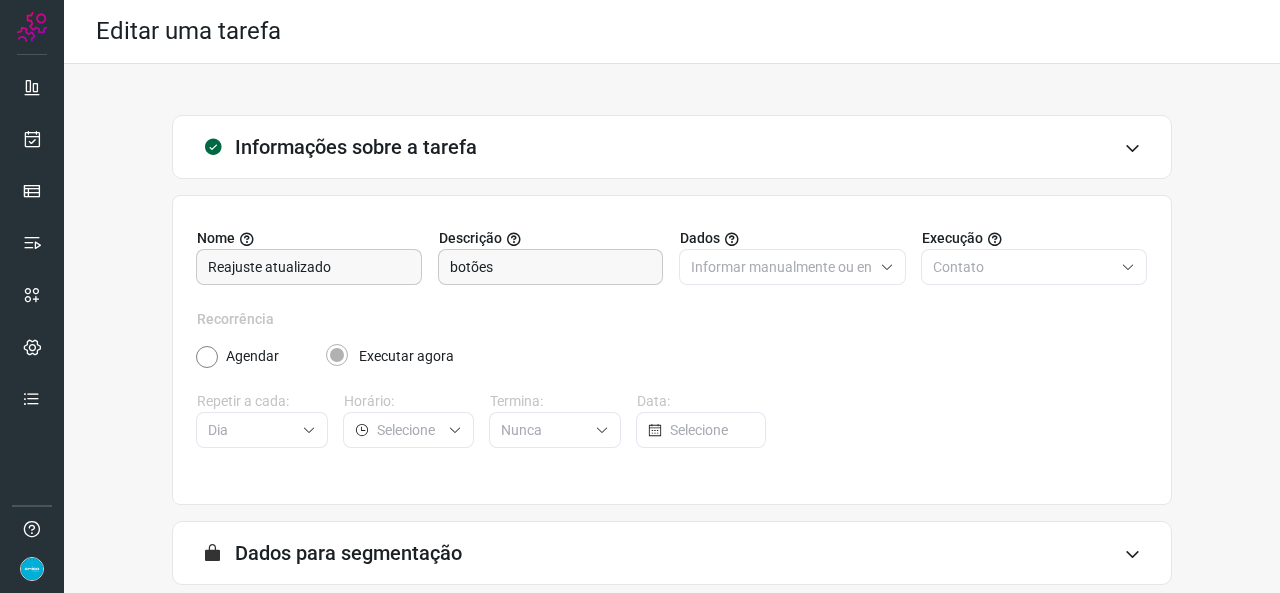 scroll, scrollTop: 187, scrollLeft: 0, axis: vertical 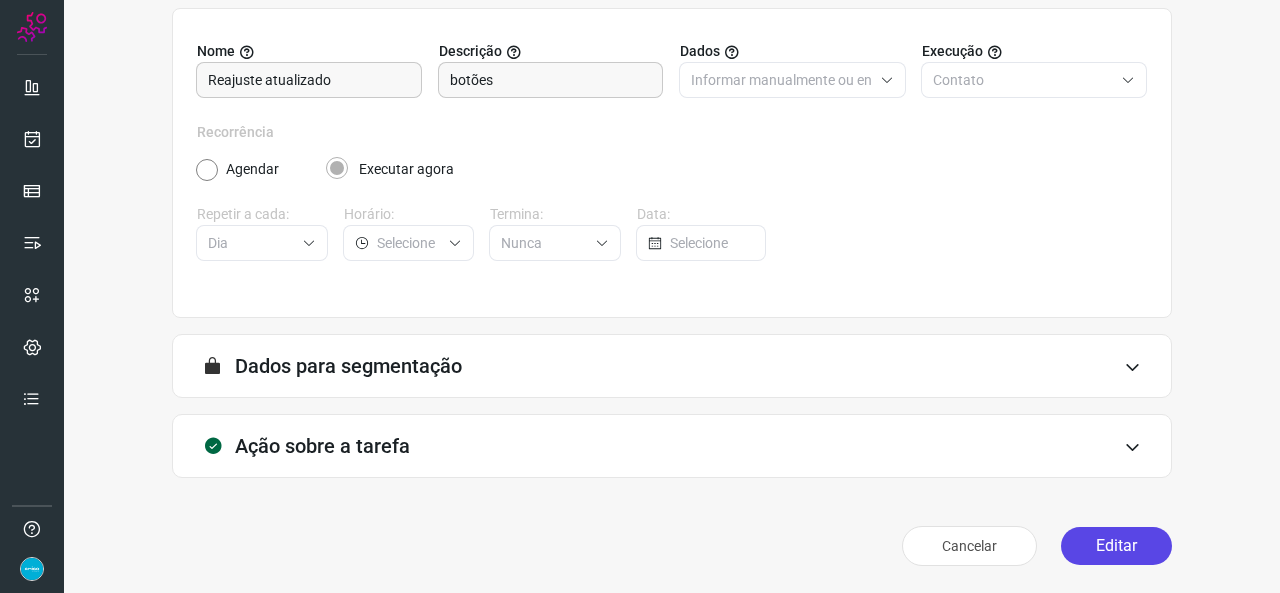 click on "Editar" at bounding box center (1116, 546) 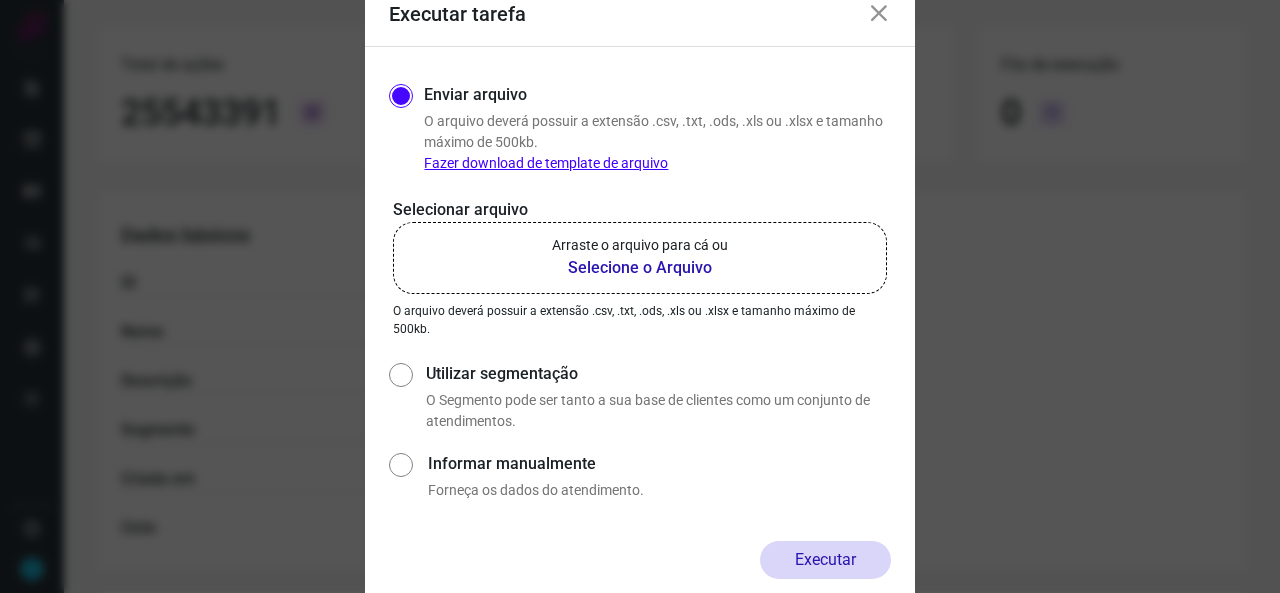 click on "Selecione o Arquivo" at bounding box center [640, 268] 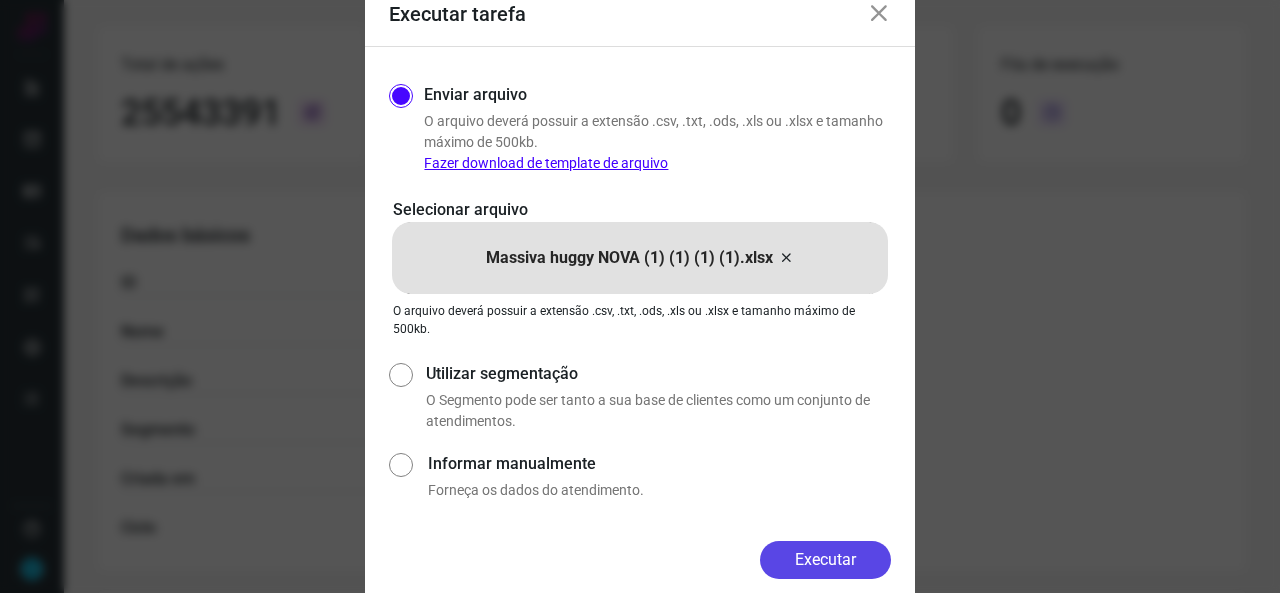 click on "Executar" at bounding box center [825, 560] 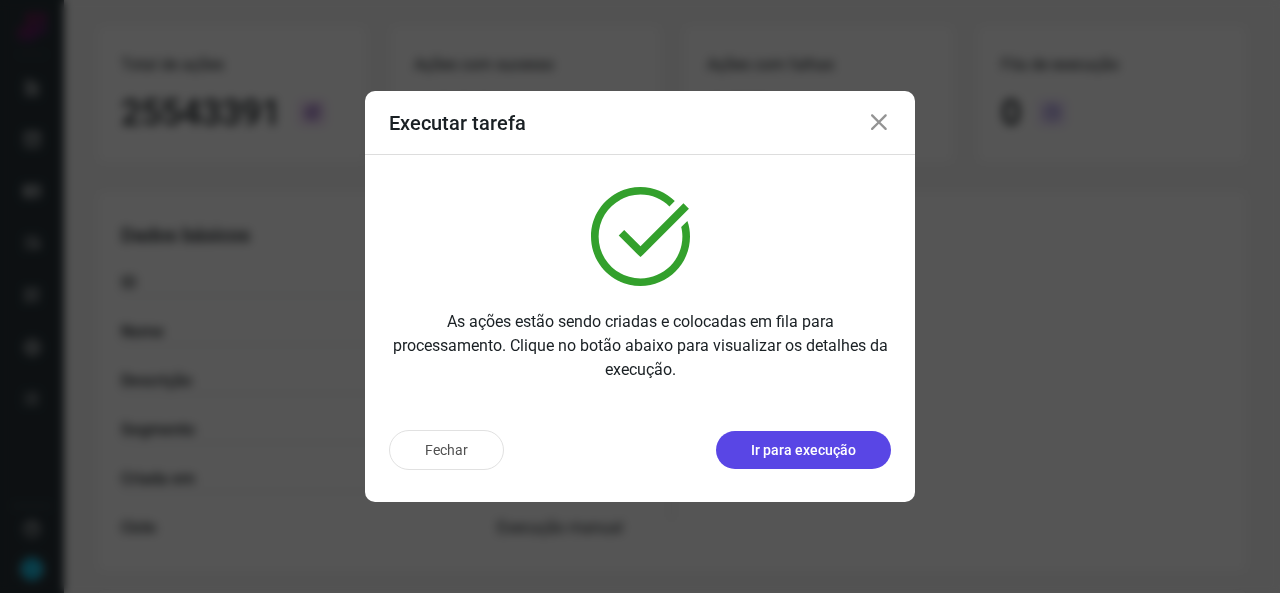 click on "Ir para execução" at bounding box center [803, 450] 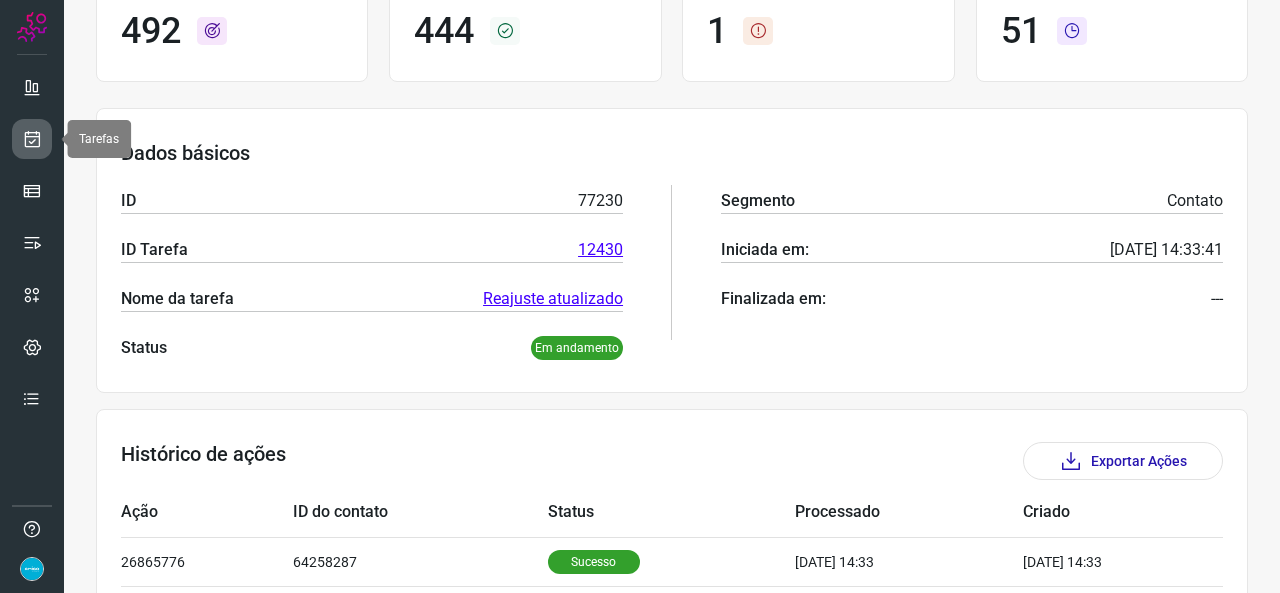 click at bounding box center (32, 139) 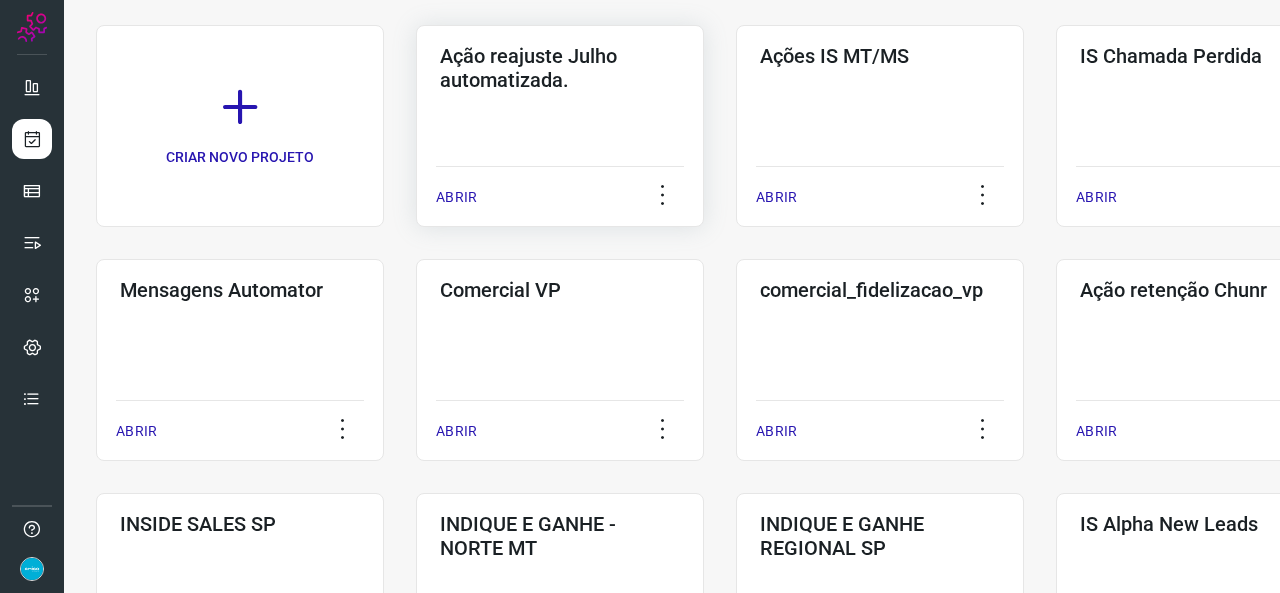 scroll, scrollTop: 0, scrollLeft: 0, axis: both 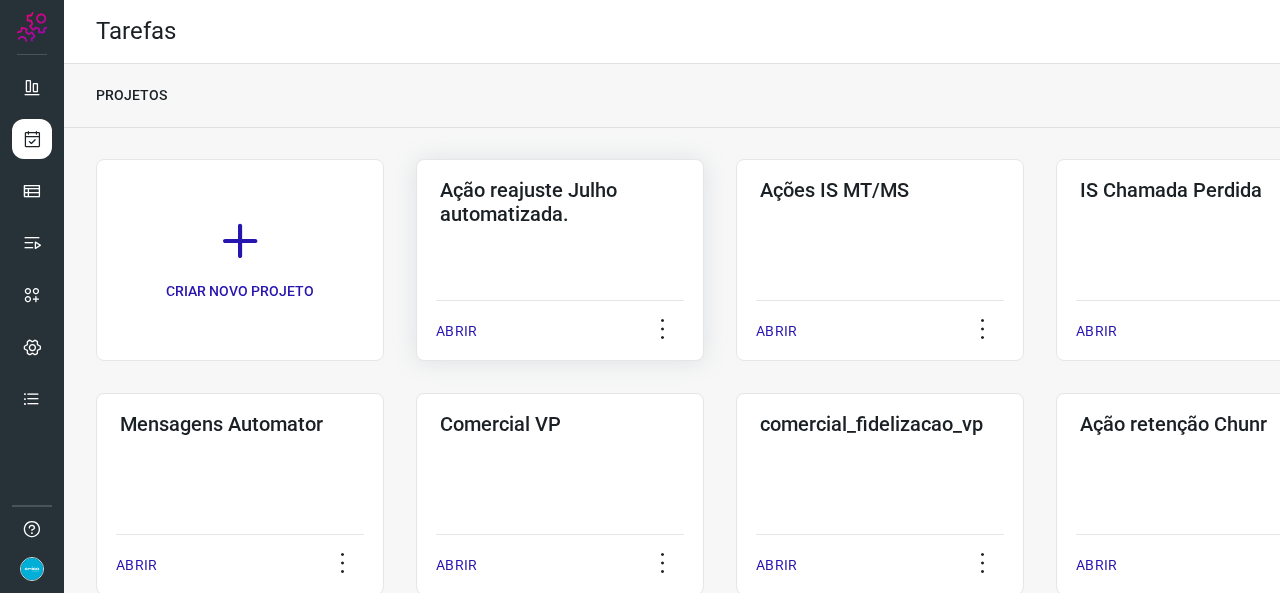 click on "ABRIR" at bounding box center (456, 331) 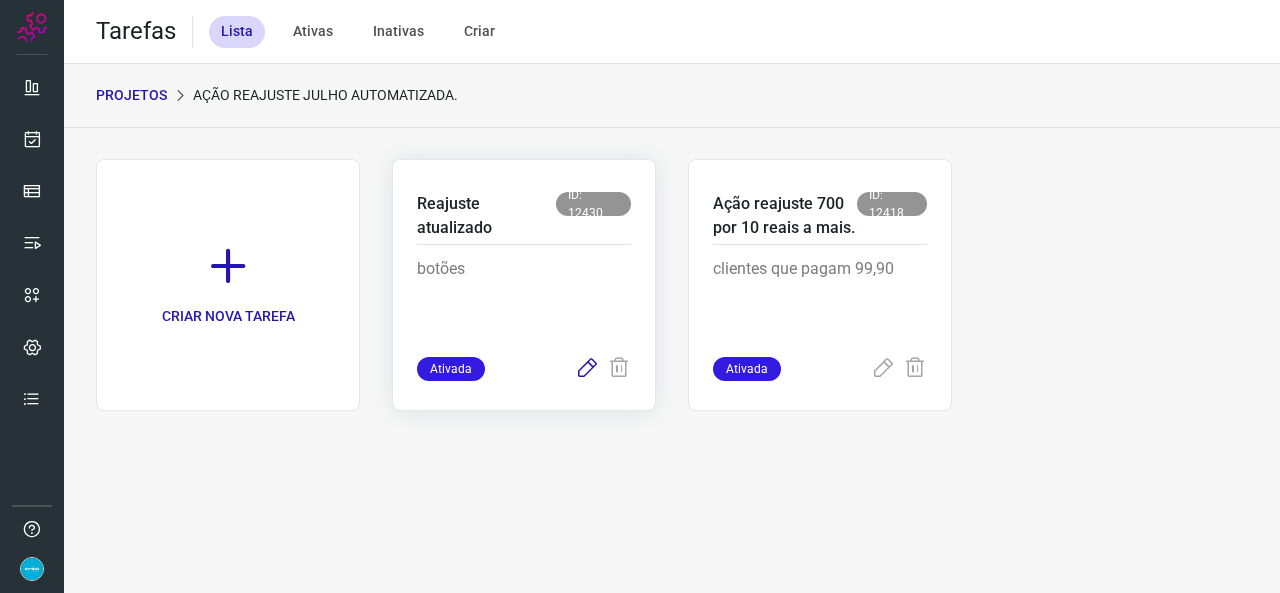 click at bounding box center [587, 369] 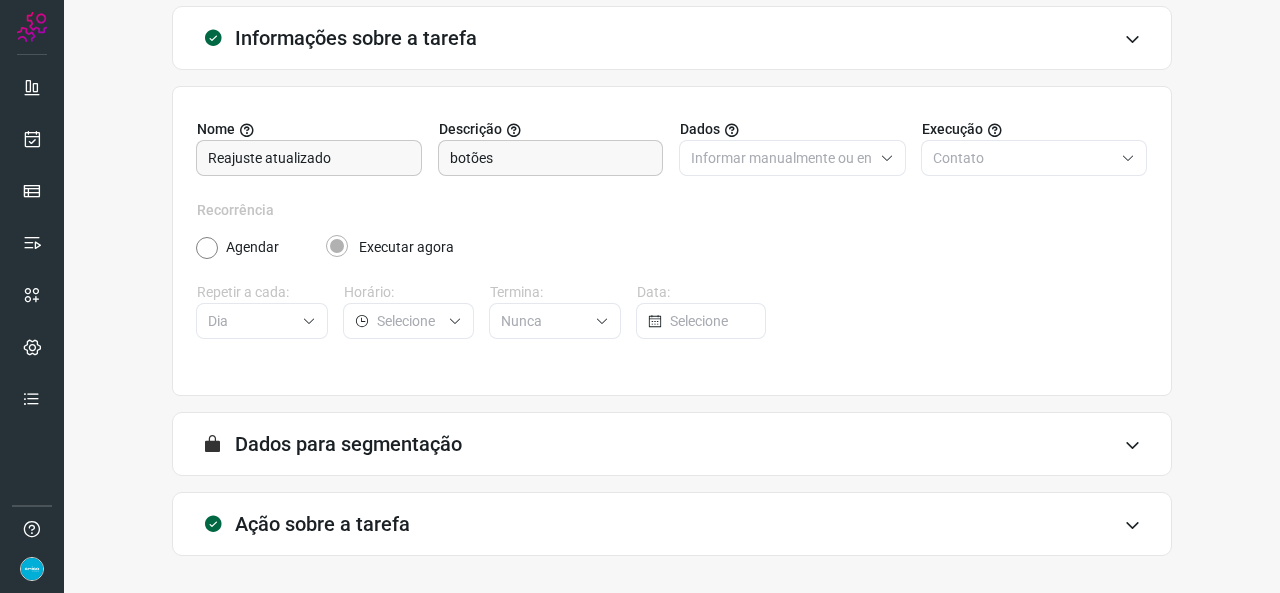 scroll, scrollTop: 187, scrollLeft: 0, axis: vertical 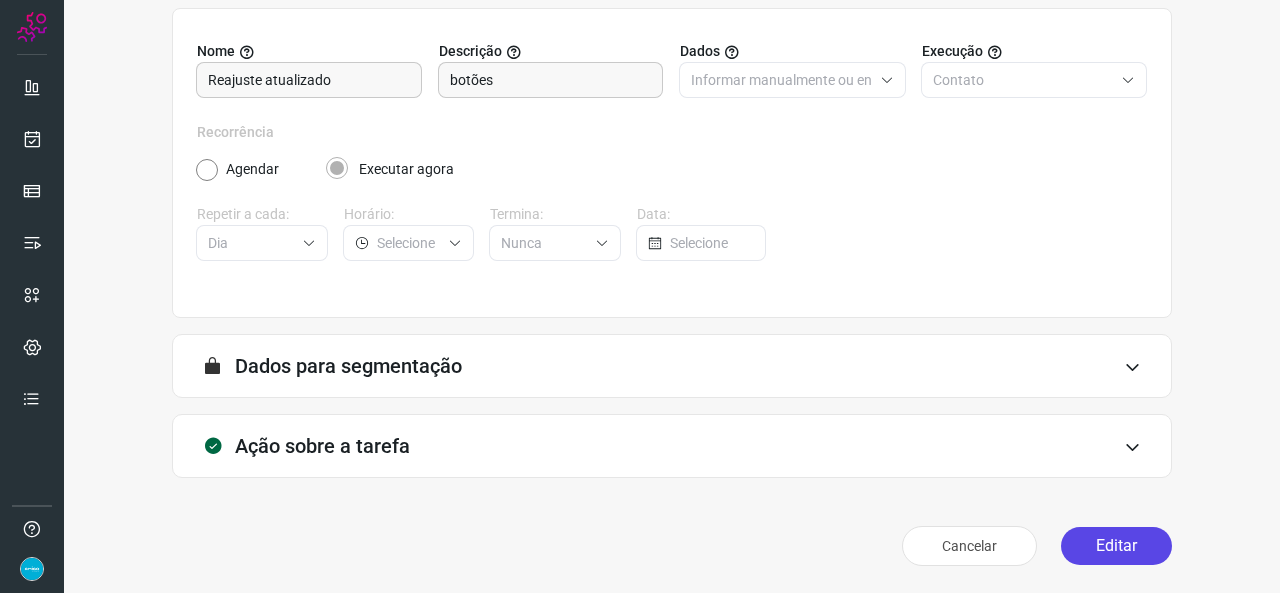 click on "Editar" at bounding box center [1116, 546] 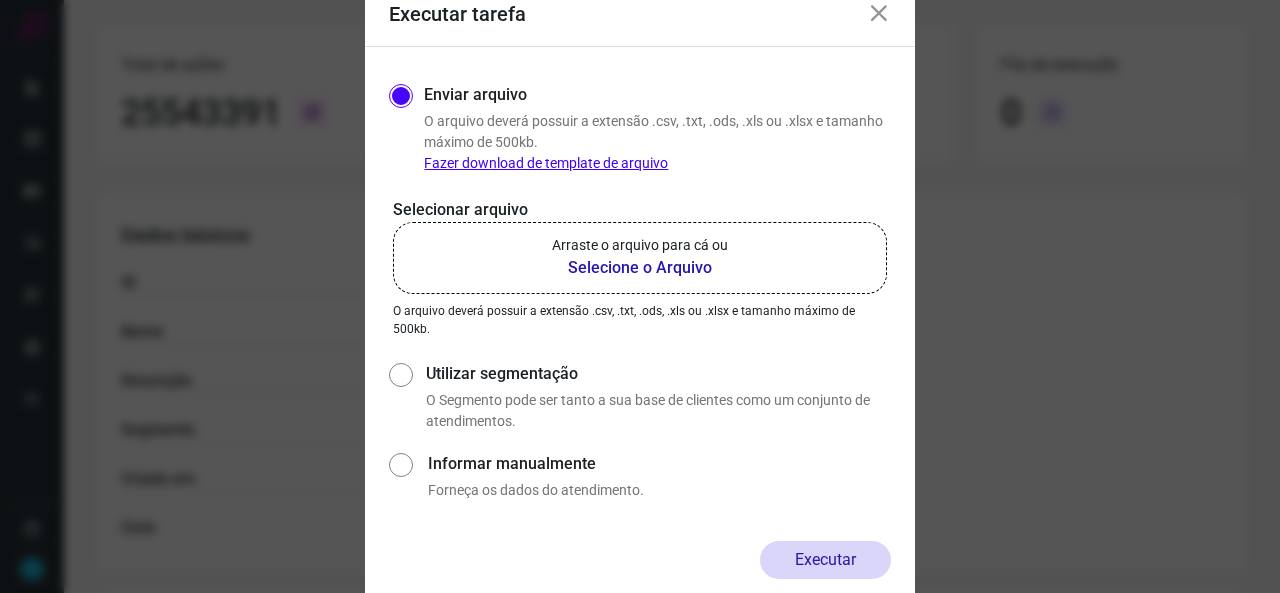 click on "Selecione o Arquivo" at bounding box center [640, 268] 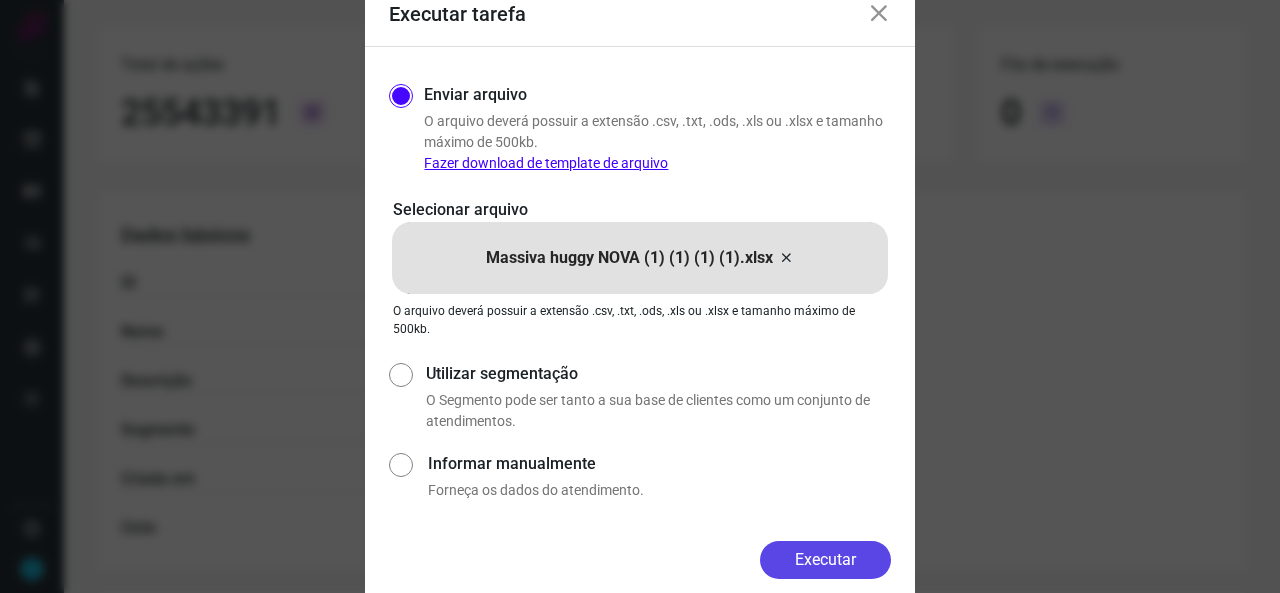 click on "Executar" at bounding box center [825, 560] 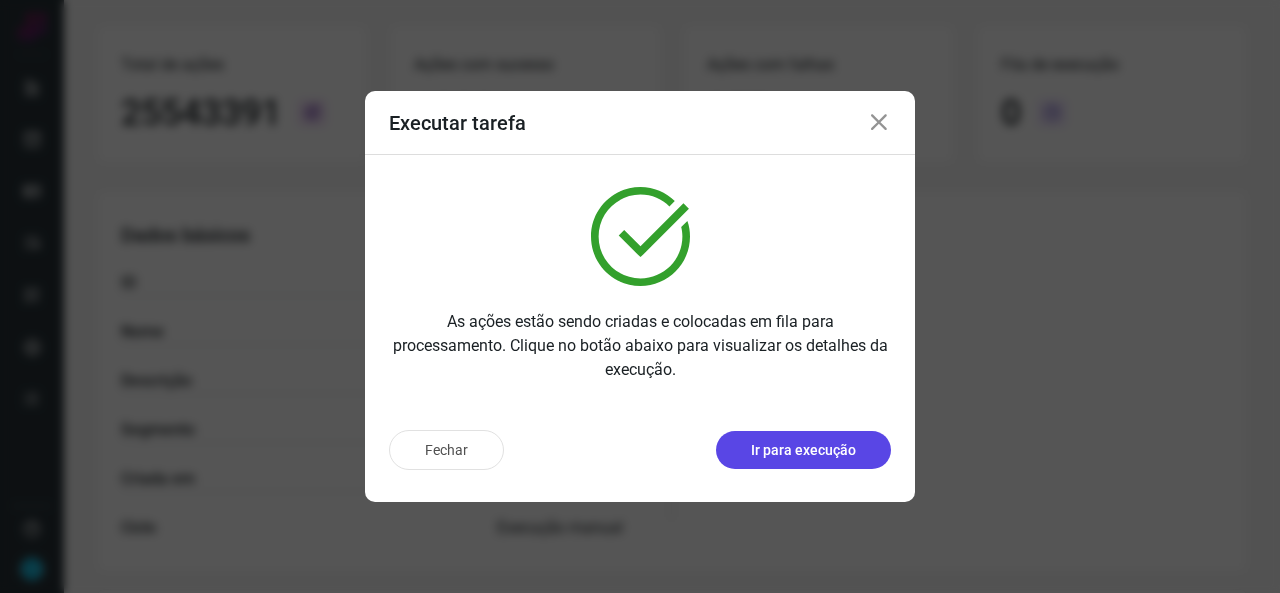 click on "Ir para execução" at bounding box center (803, 450) 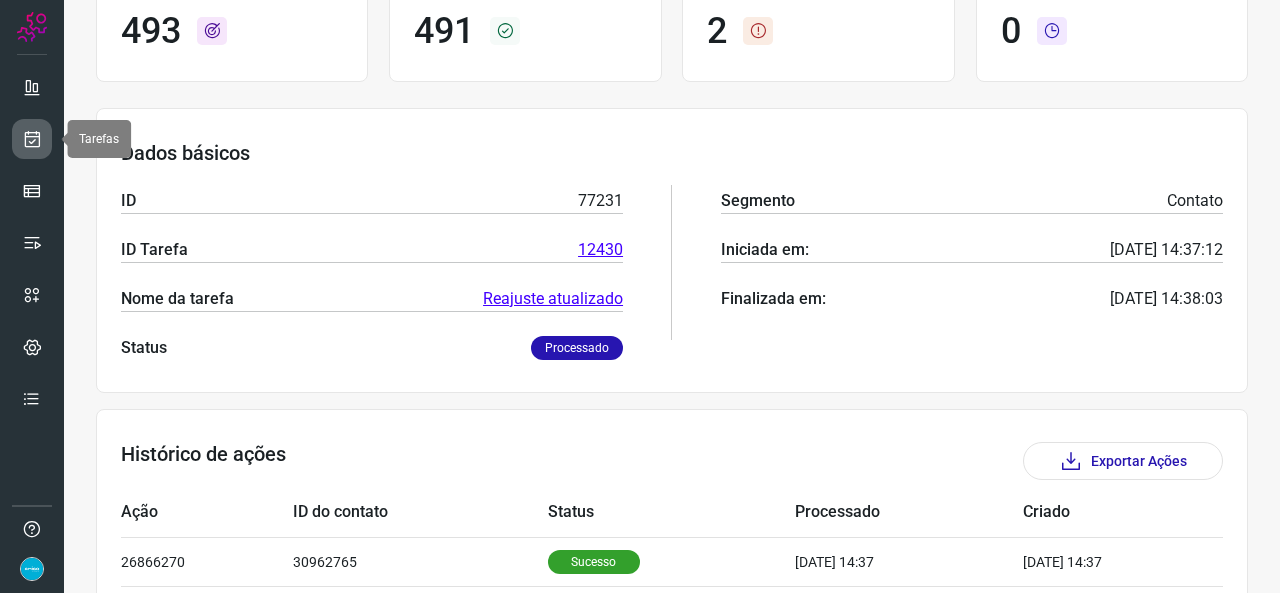 click at bounding box center [32, 139] 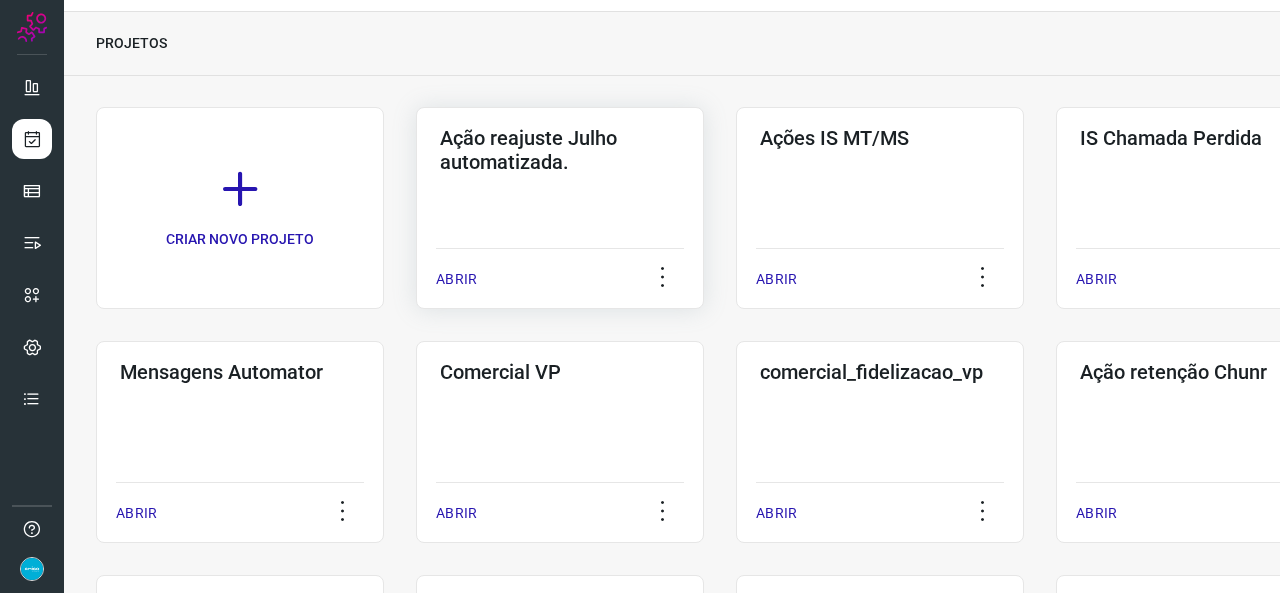 click on "ABRIR" at bounding box center [456, 279] 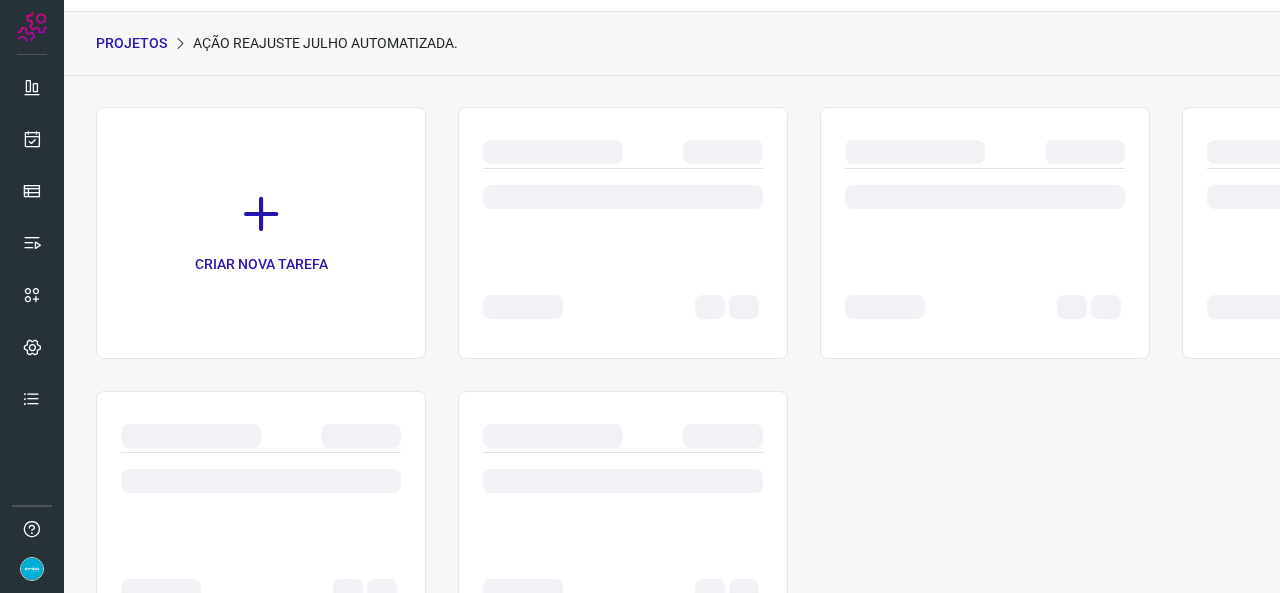 scroll, scrollTop: 0, scrollLeft: 0, axis: both 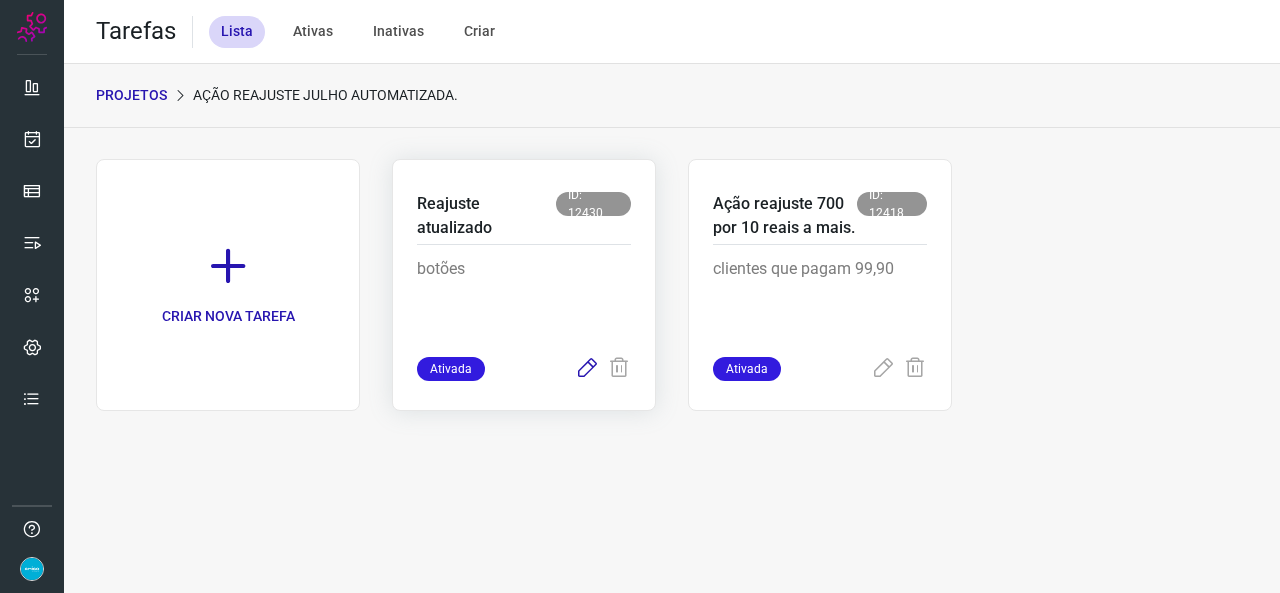 click at bounding box center [587, 369] 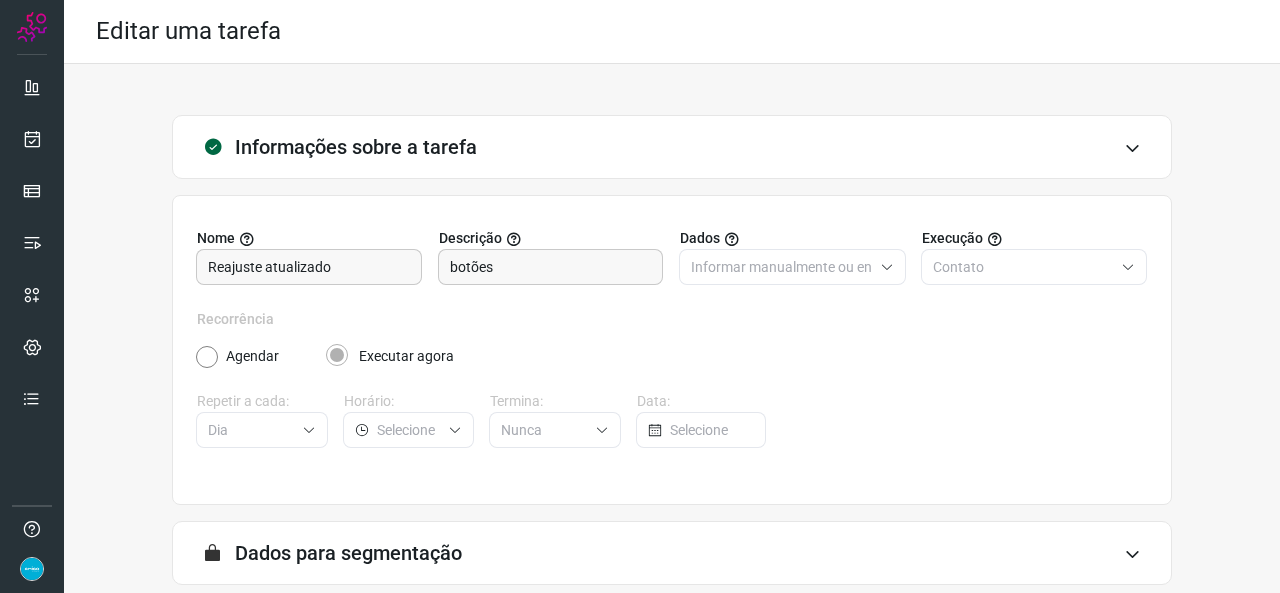 scroll, scrollTop: 187, scrollLeft: 0, axis: vertical 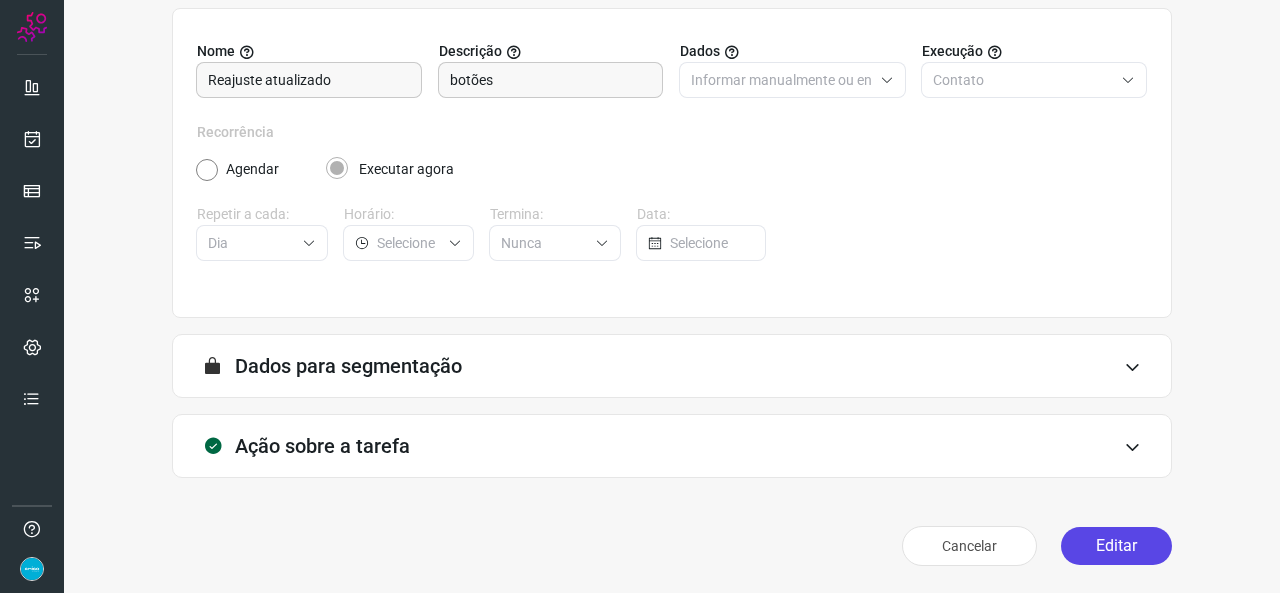 click on "Editar" at bounding box center (1116, 546) 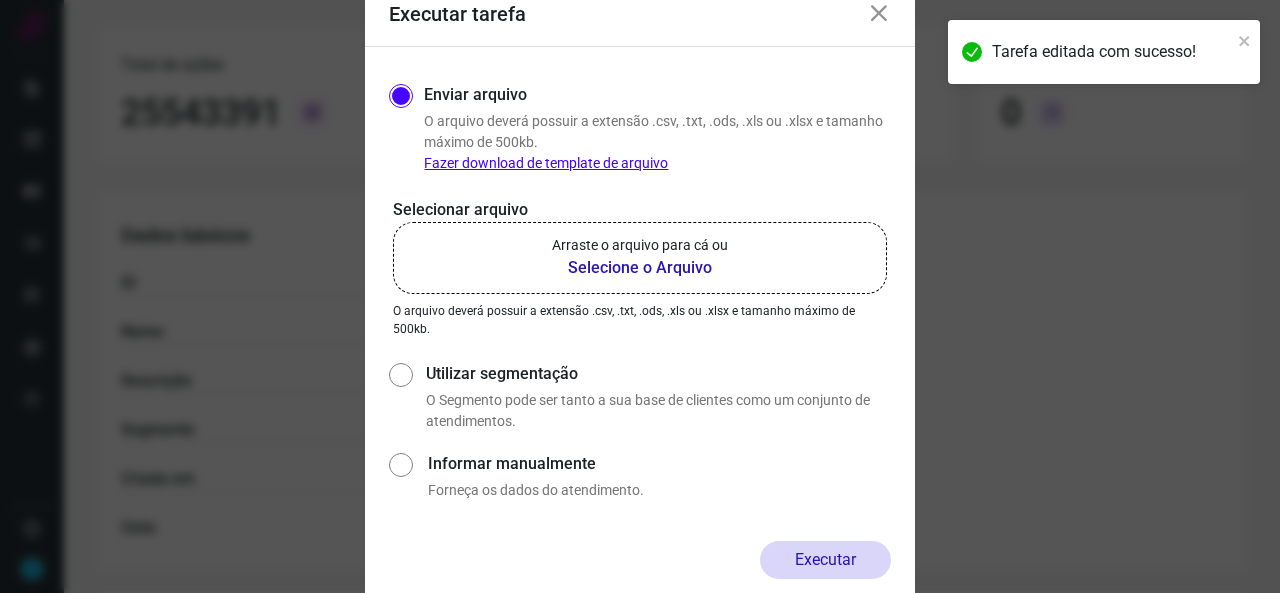 click on "Selecione o Arquivo" at bounding box center (640, 268) 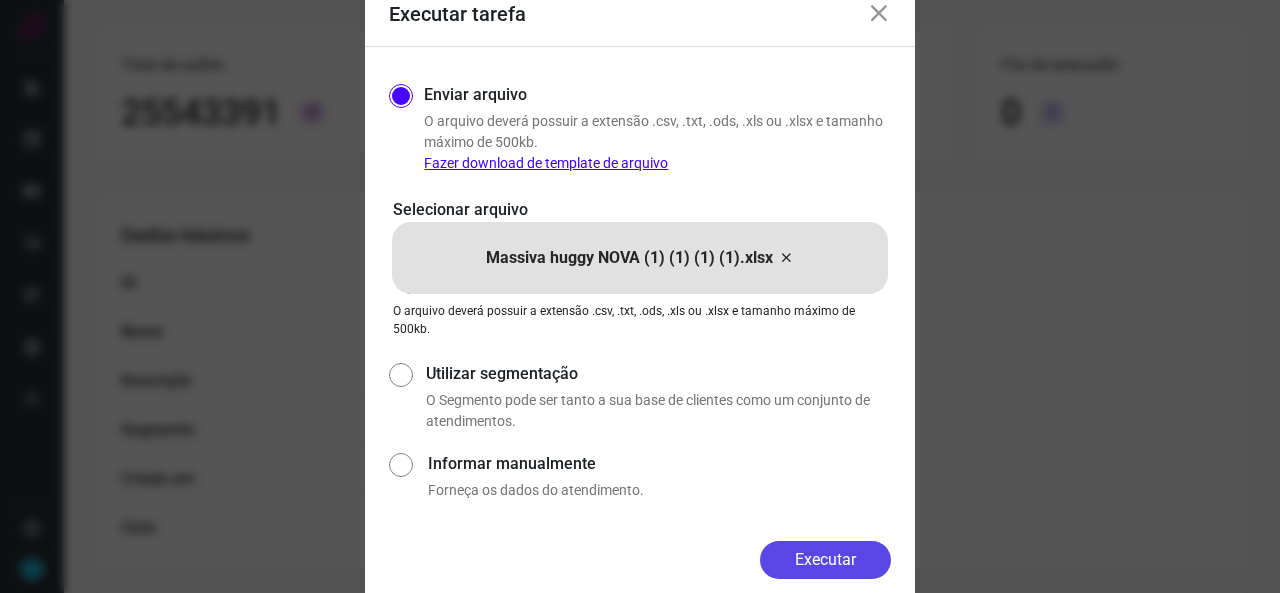 click on "Executar" at bounding box center [825, 560] 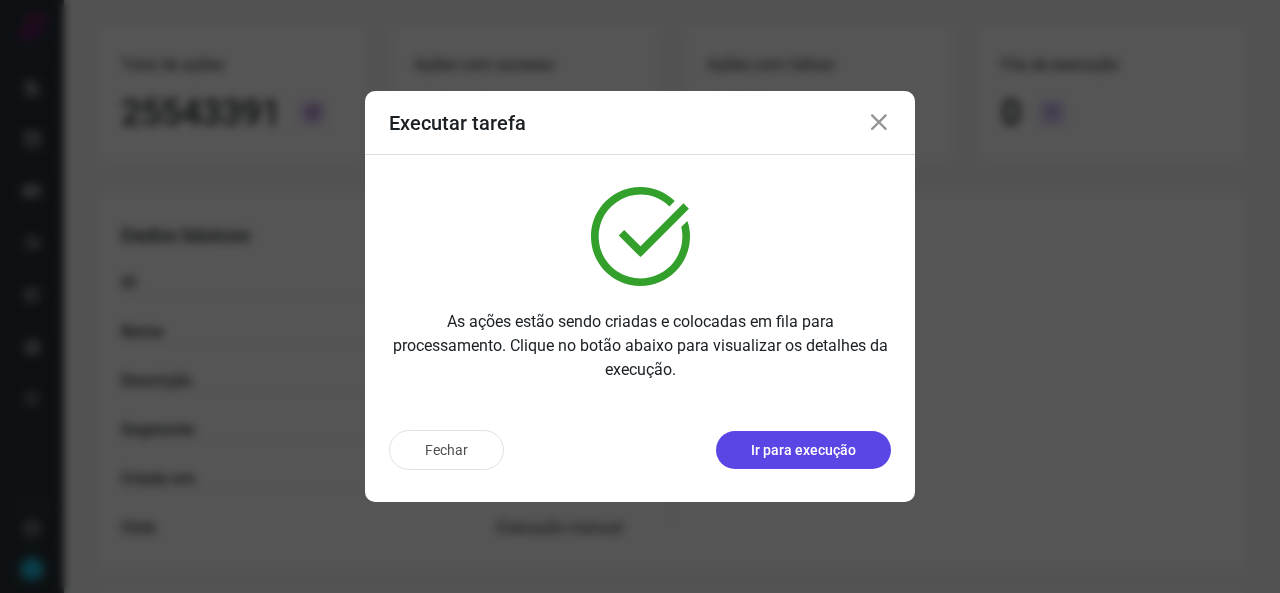 click on "Ir para execução" at bounding box center (803, 450) 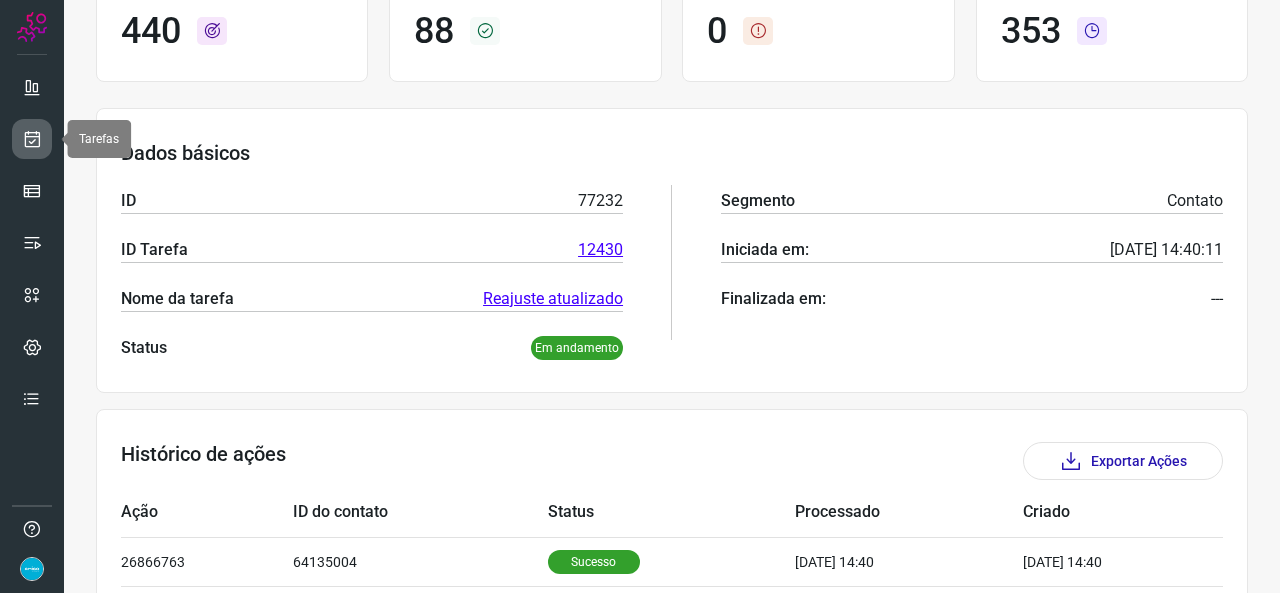click at bounding box center (32, 139) 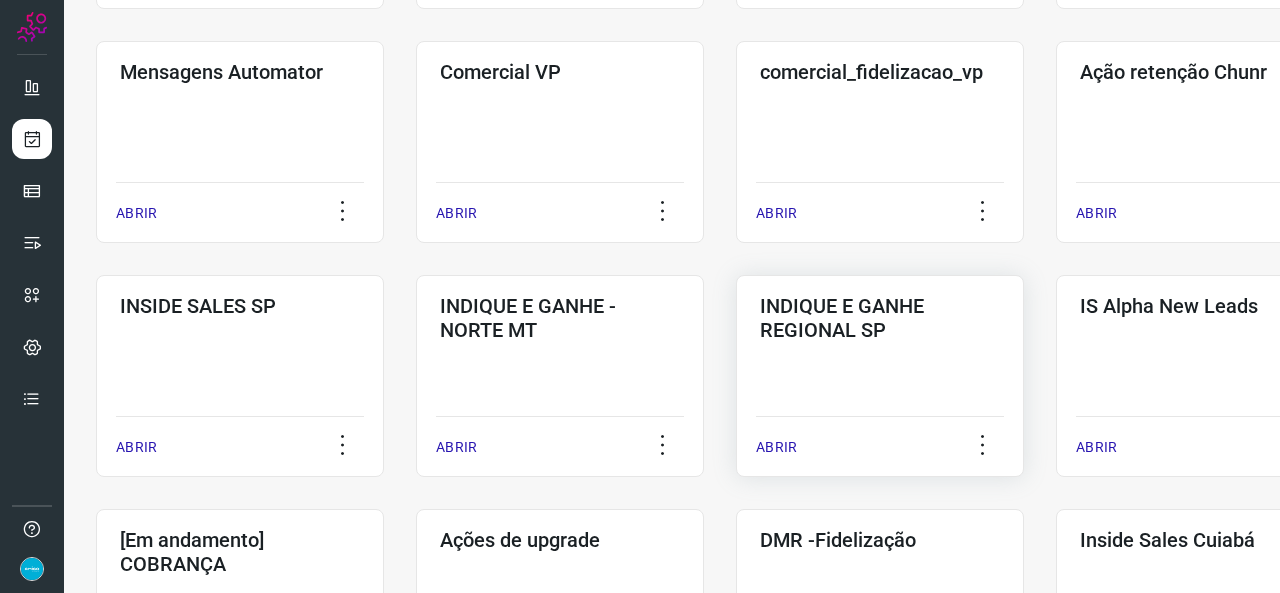 scroll, scrollTop: 652, scrollLeft: 0, axis: vertical 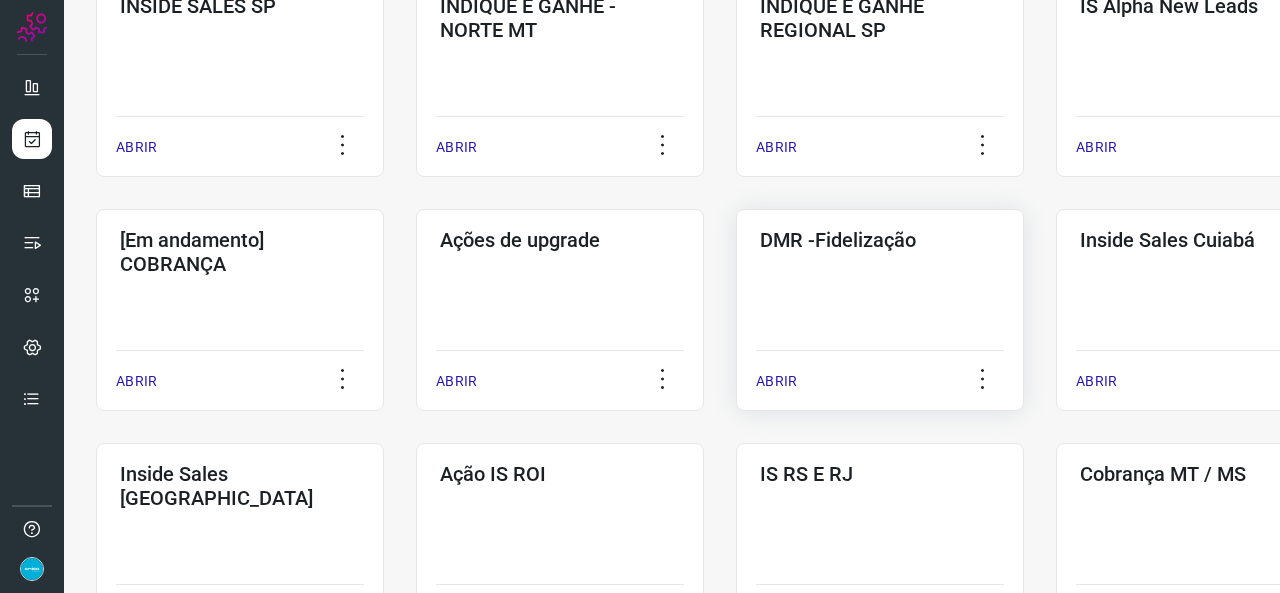 click on "ABRIR" at bounding box center (776, 381) 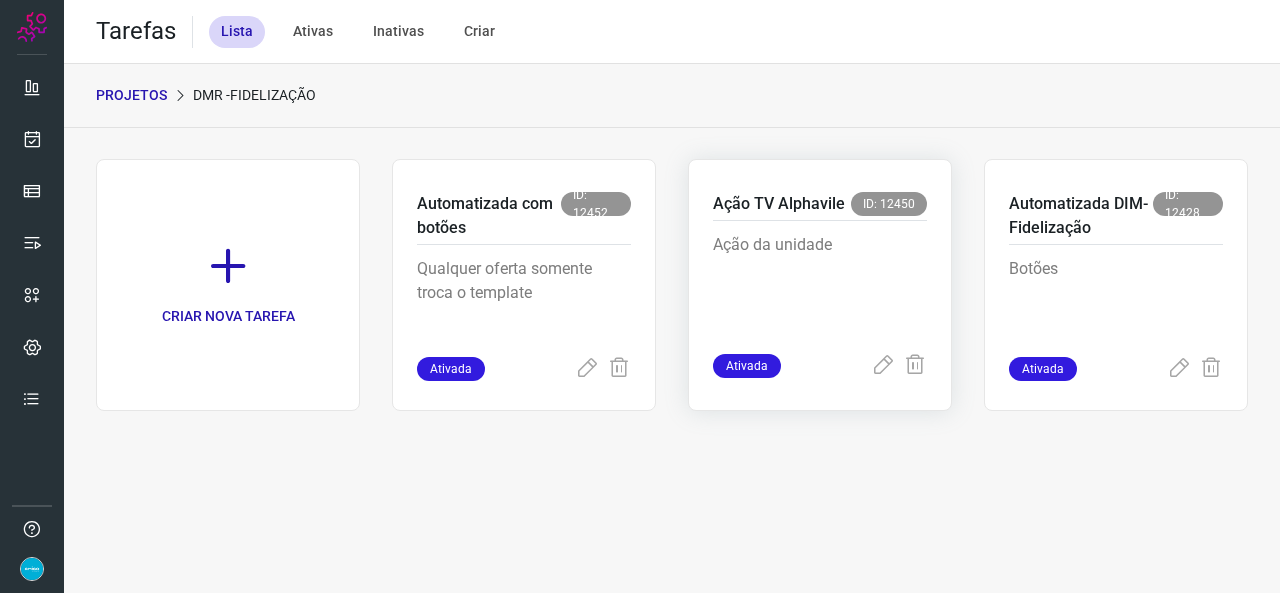 scroll, scrollTop: 0, scrollLeft: 0, axis: both 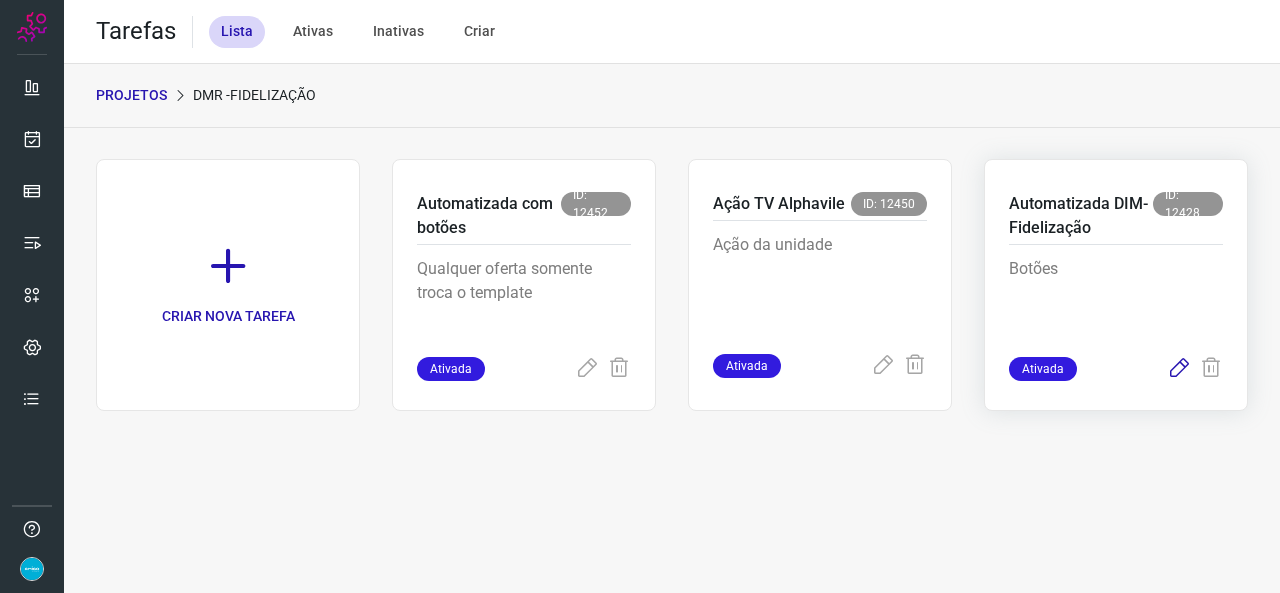 click at bounding box center (1179, 369) 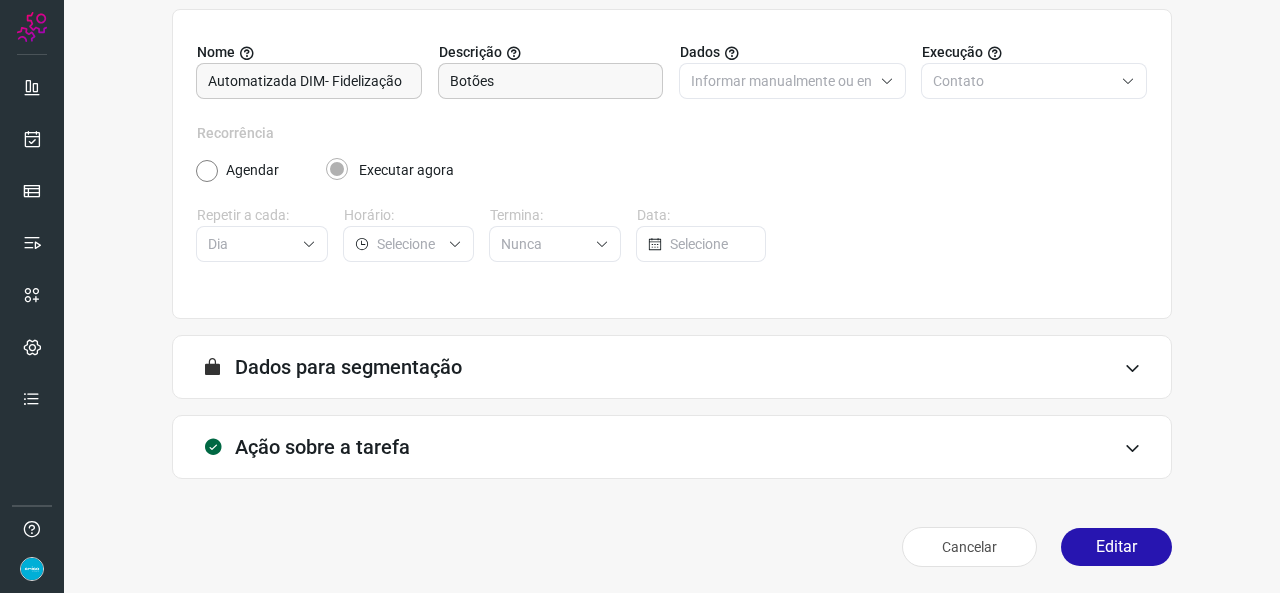 scroll, scrollTop: 187, scrollLeft: 0, axis: vertical 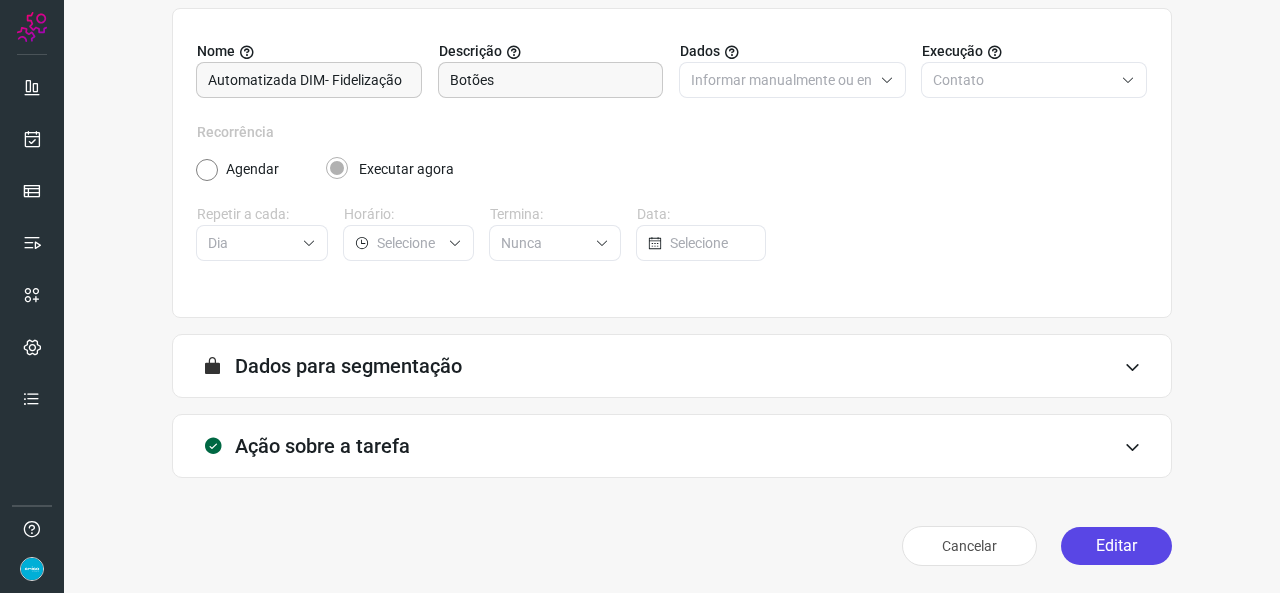 click on "Editar" at bounding box center (1116, 546) 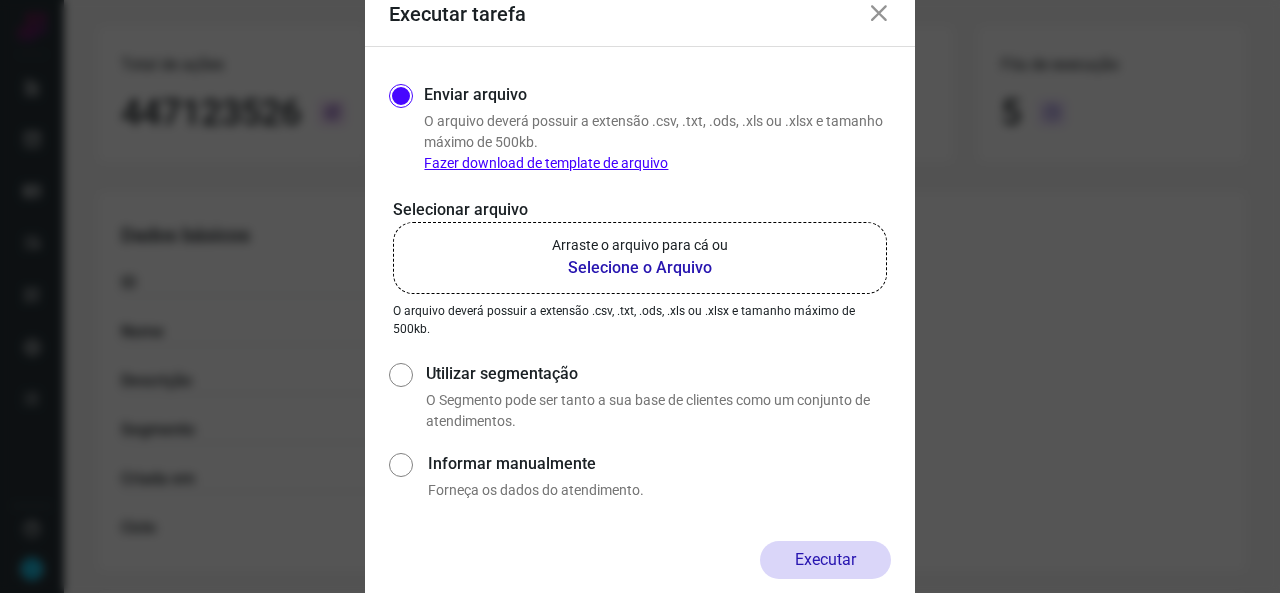 click on "Selecione o Arquivo" at bounding box center (640, 268) 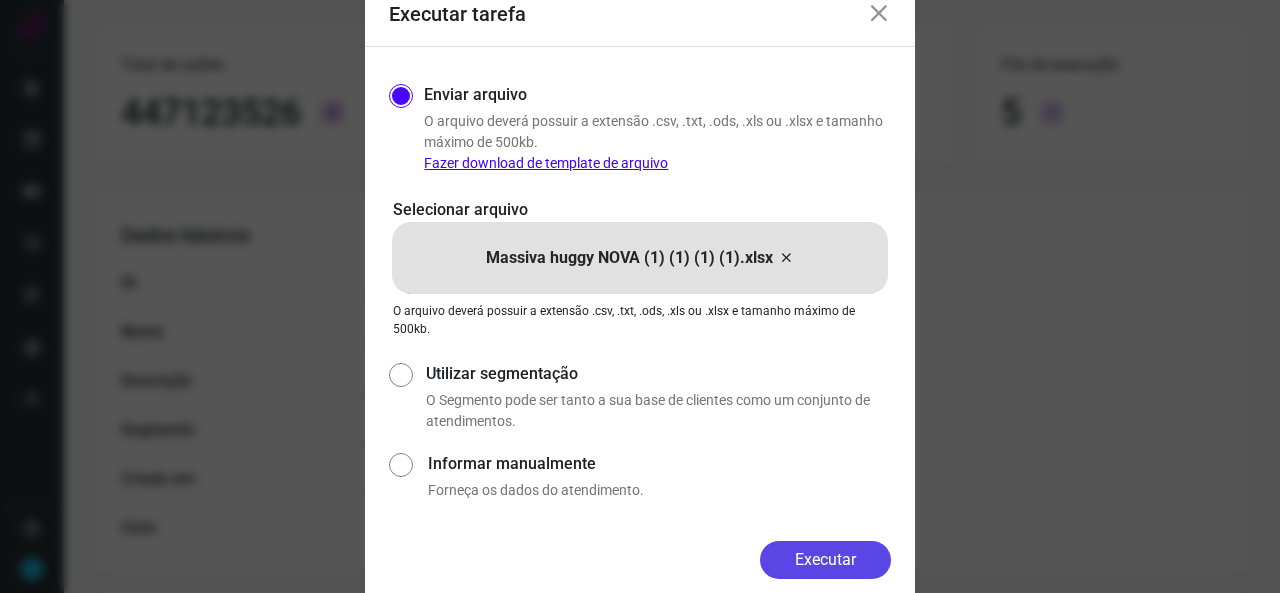 click on "Executar" at bounding box center (825, 560) 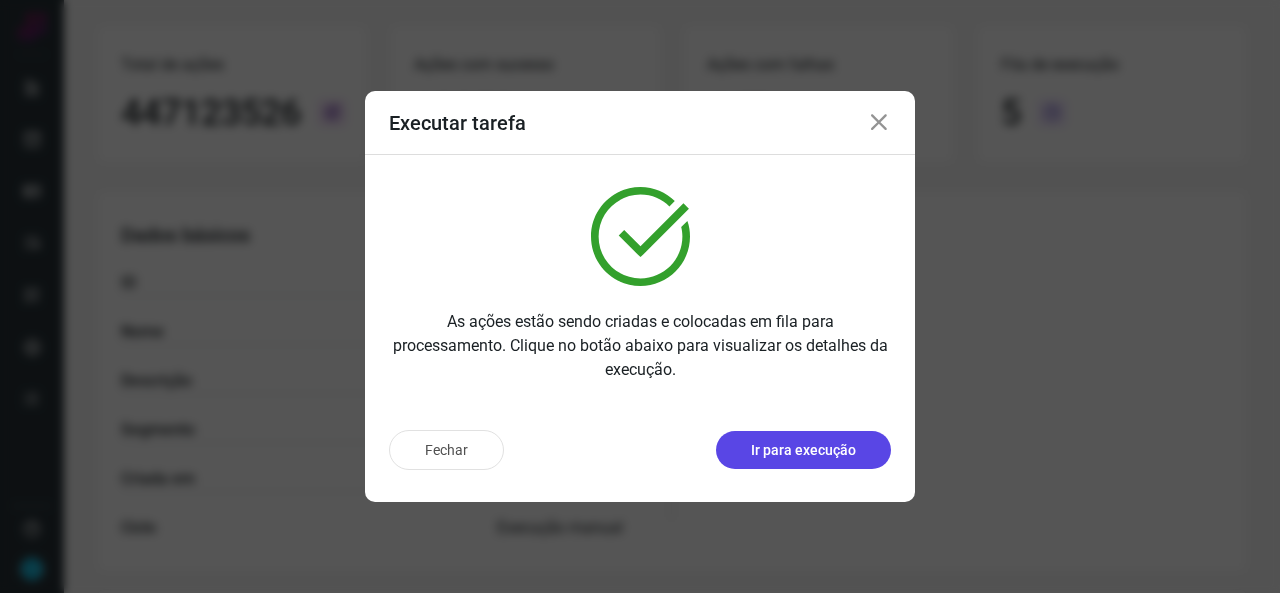click on "Ir para execução" at bounding box center (803, 450) 